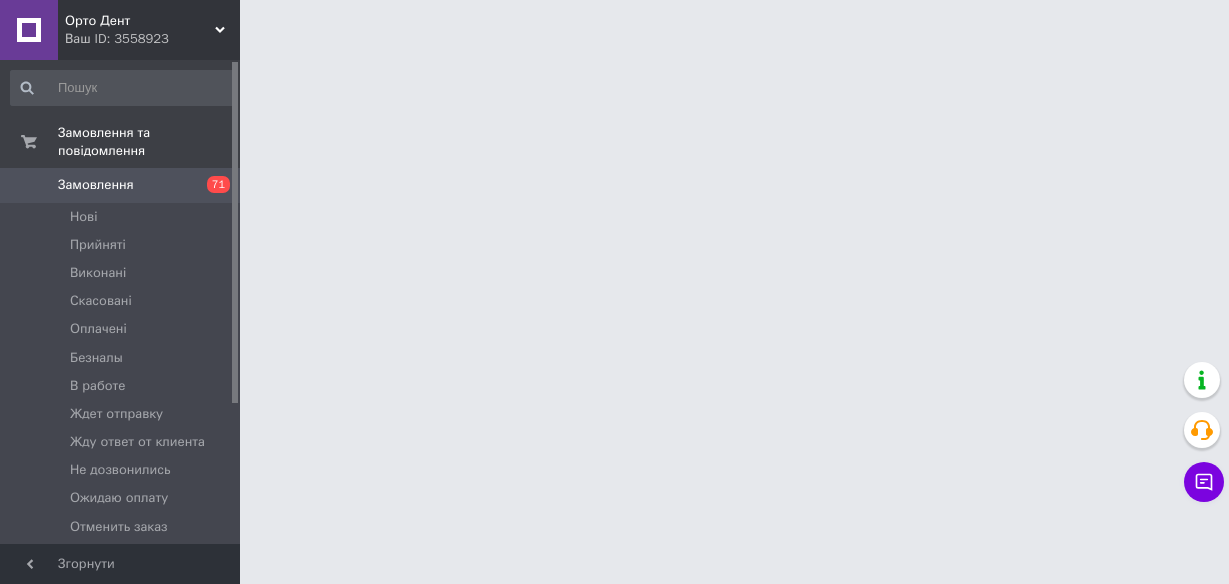 scroll, scrollTop: 0, scrollLeft: 0, axis: both 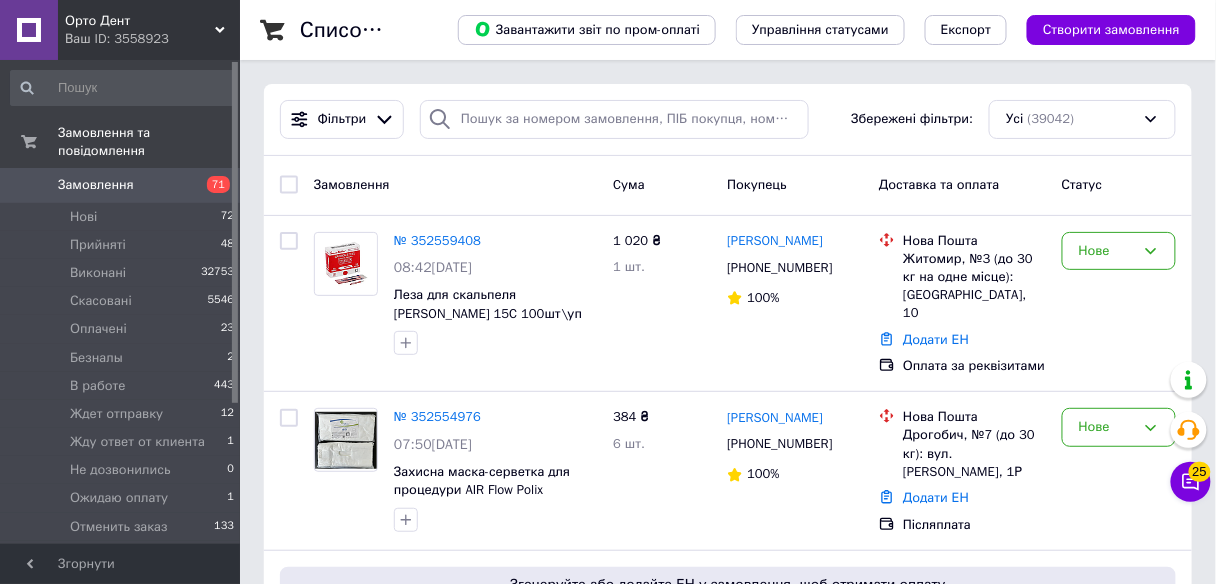 click on "Орто Дент Ваш ID: 3558923" at bounding box center [149, 30] 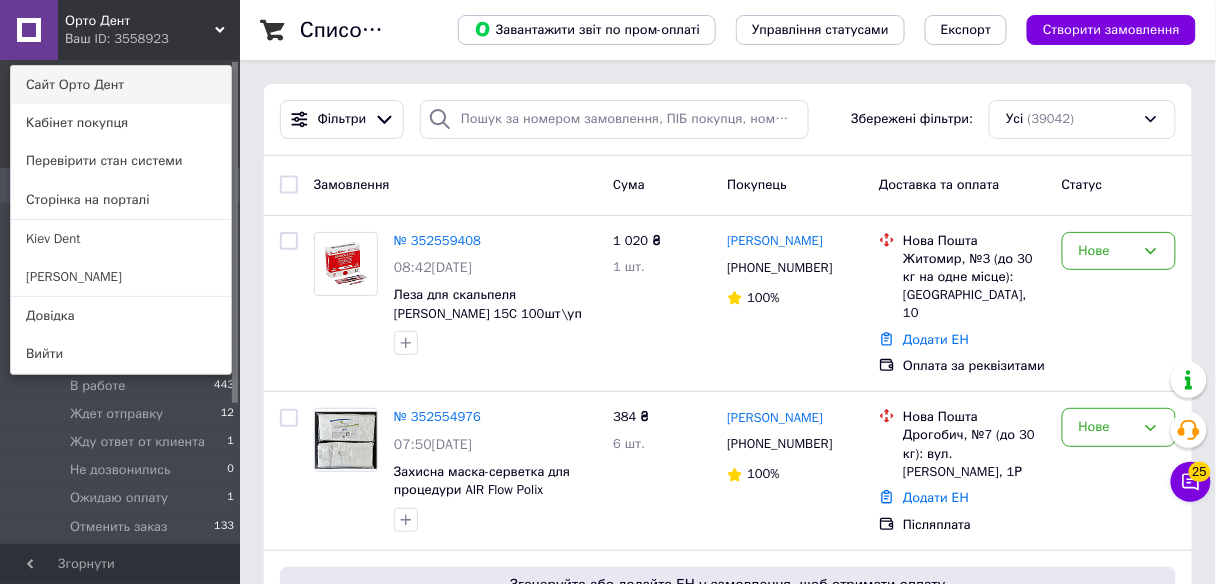 click on "Сайт Орто Дент" at bounding box center (121, 85) 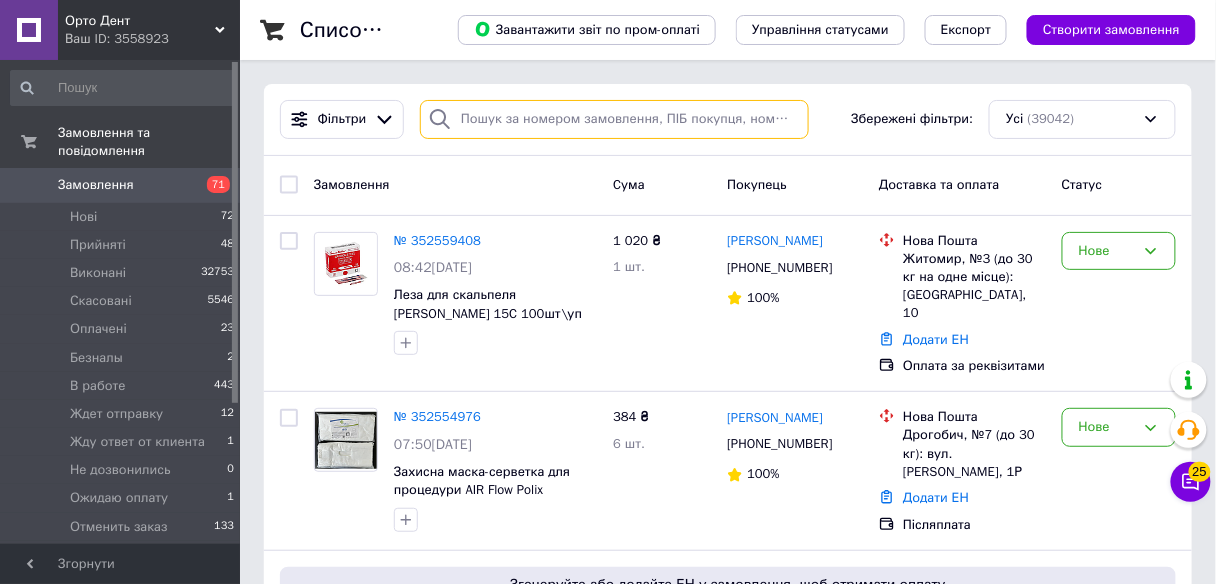 click at bounding box center (614, 119) 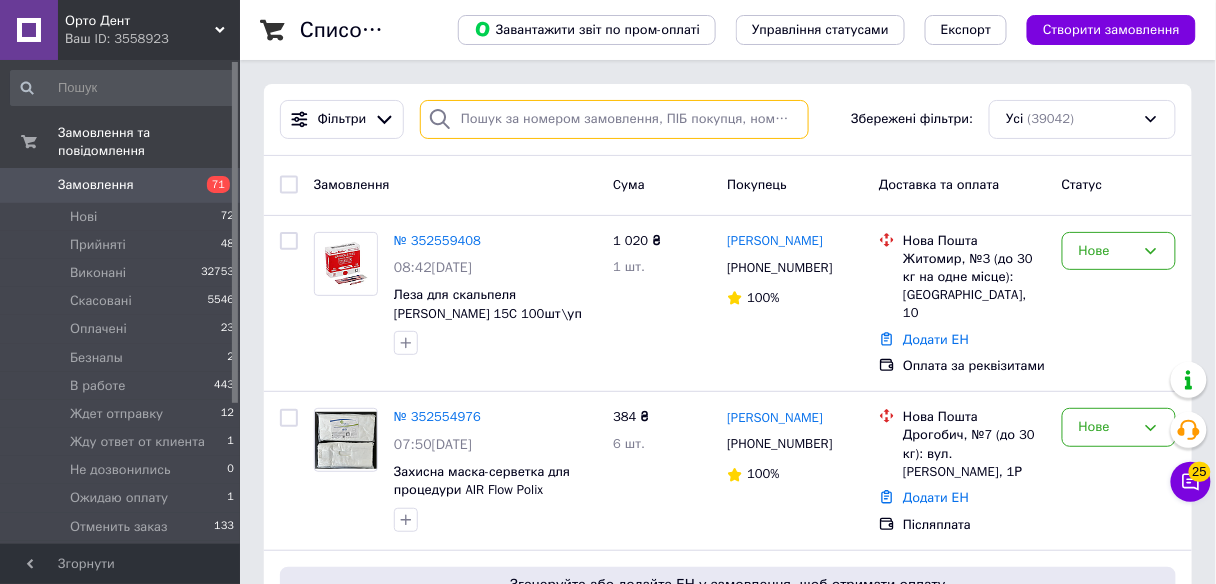 paste on "[PHONE_NUMBER]" 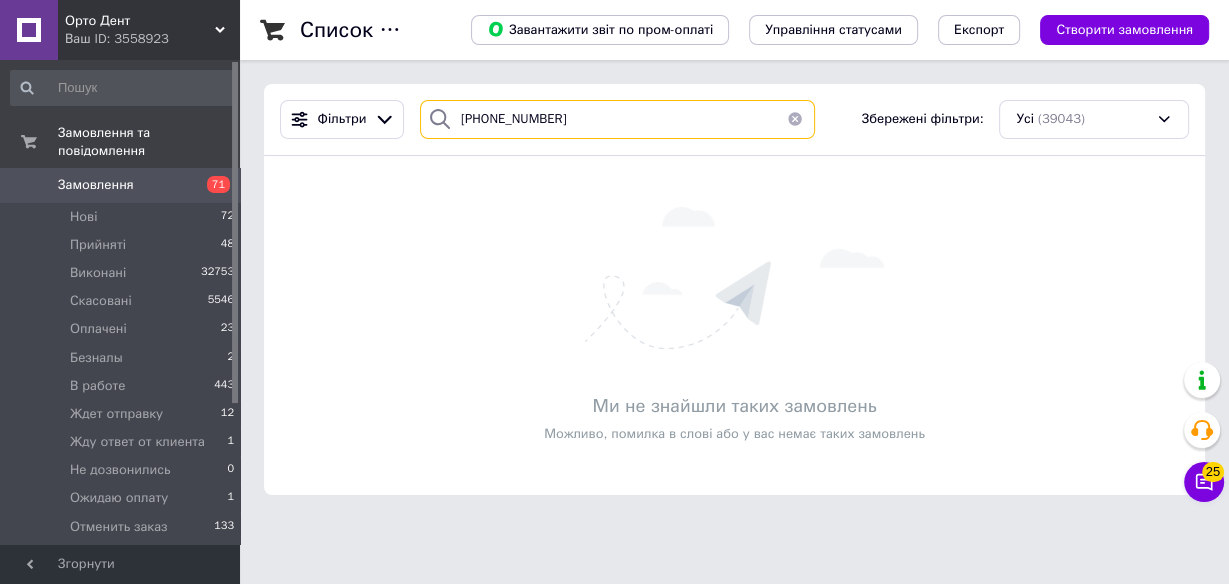 type on "[PHONE_NUMBER]" 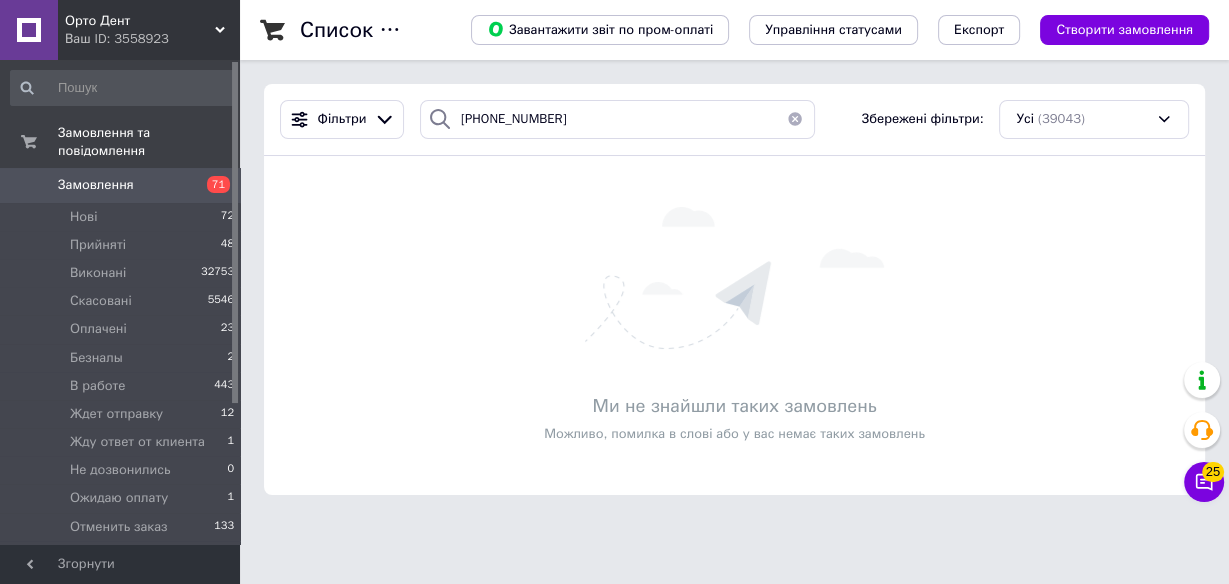 click on "Орто Дент" at bounding box center (140, 21) 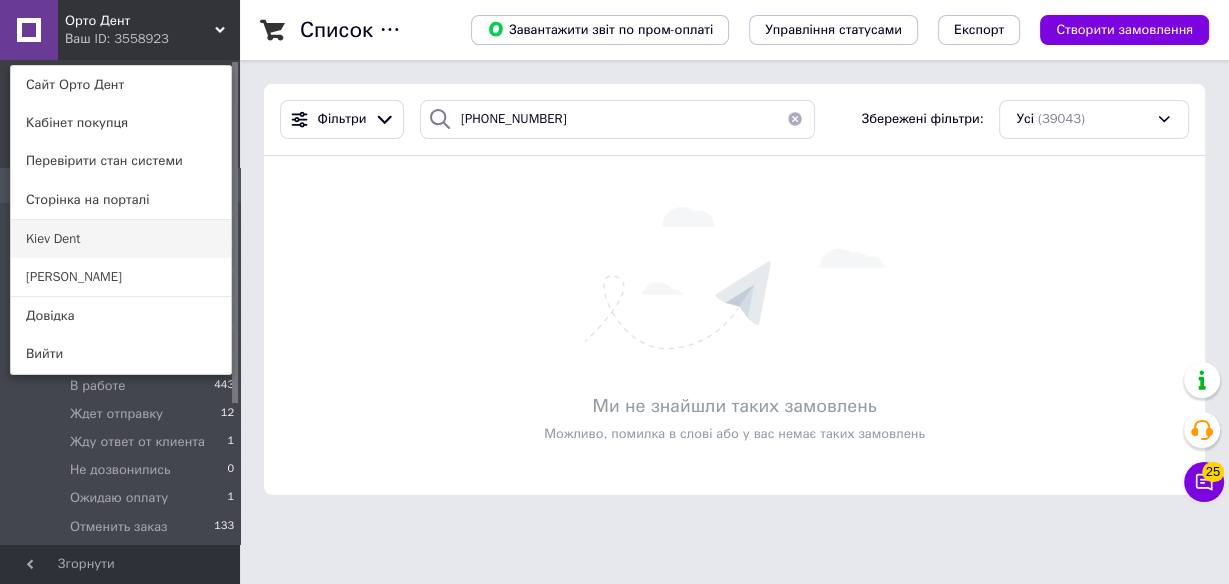 click on "Kiev Dent" at bounding box center [121, 239] 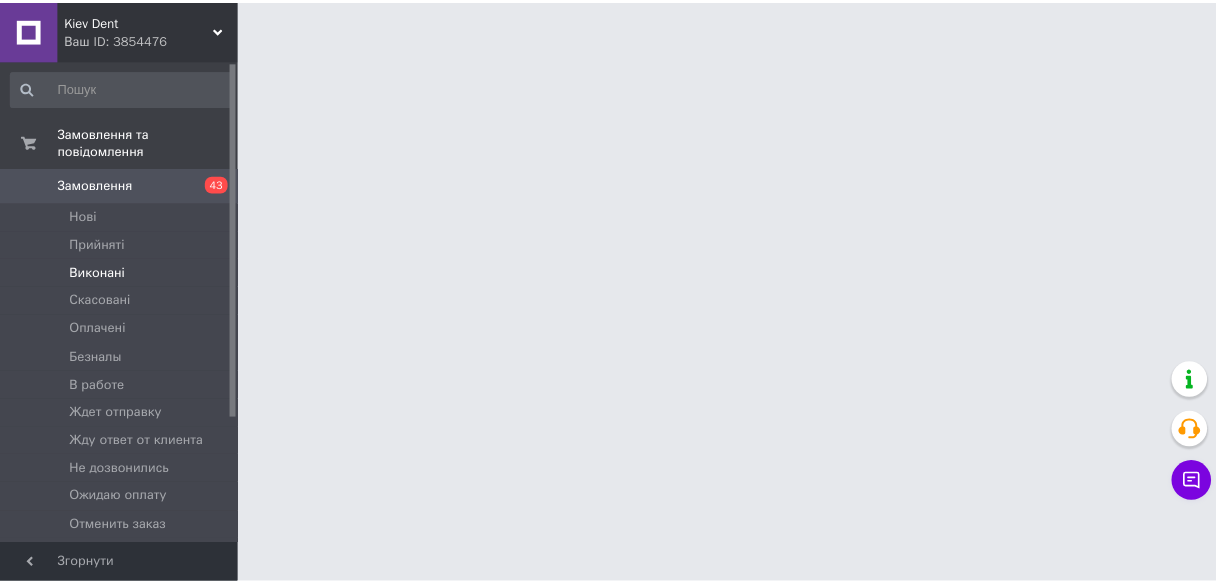 scroll, scrollTop: 0, scrollLeft: 0, axis: both 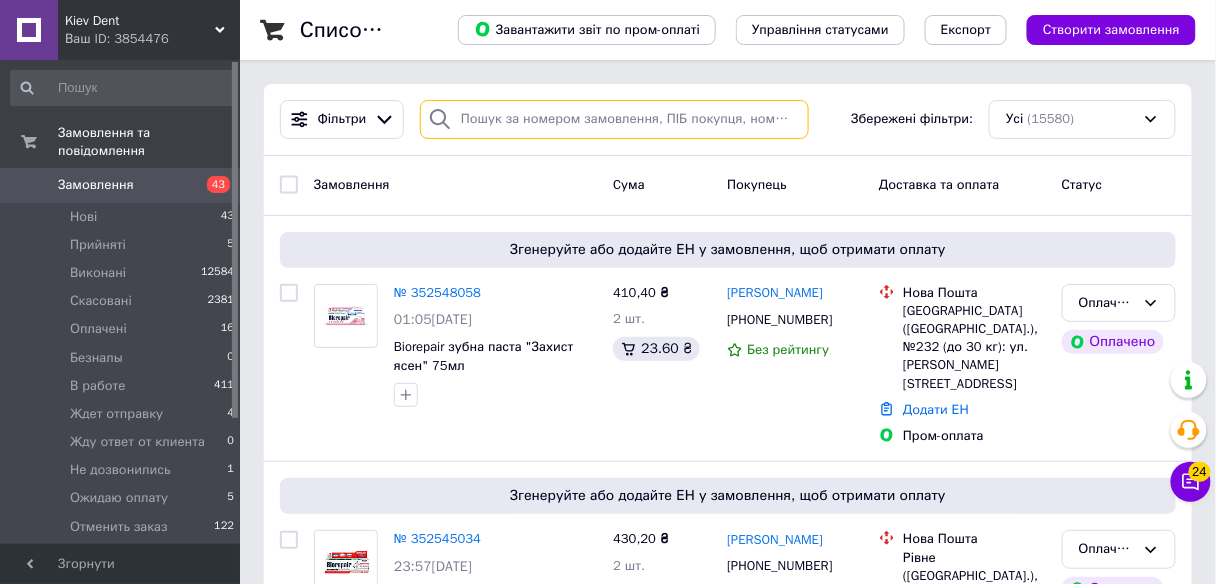click at bounding box center [614, 119] 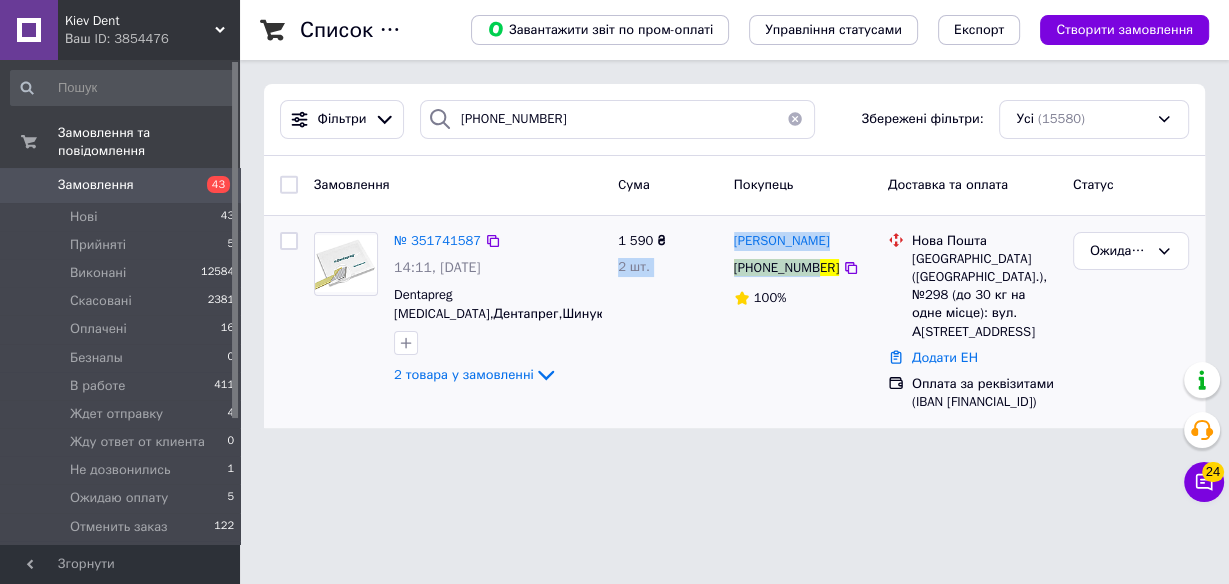 drag, startPoint x: 737, startPoint y: 240, endPoint x: 810, endPoint y: 273, distance: 80.11242 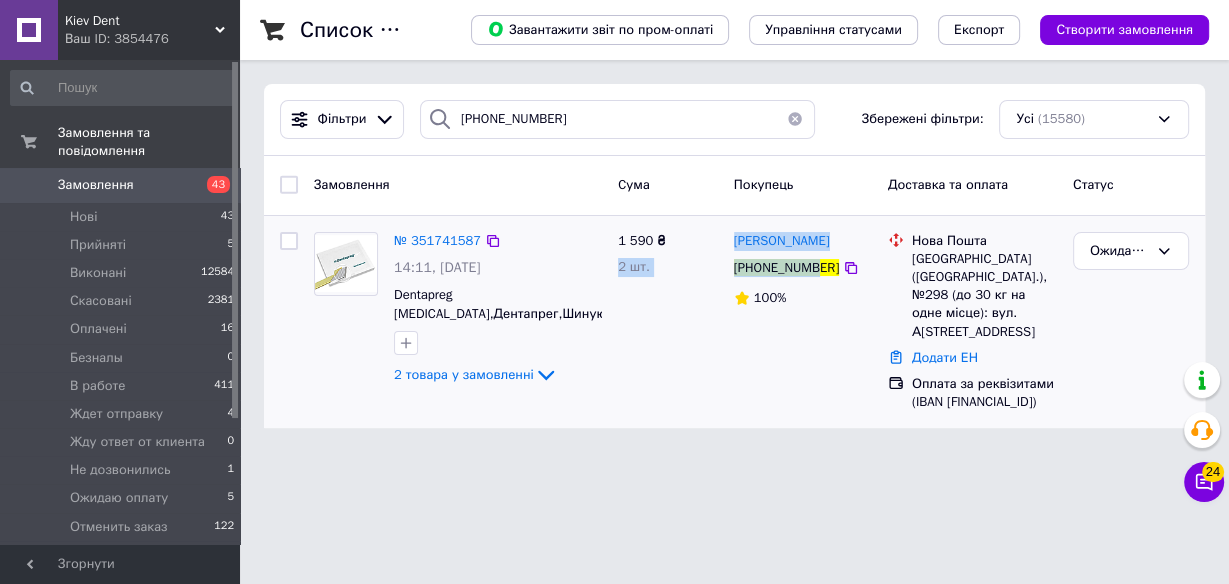 click on "№ 351741587 14:11, 08.07.2025 Dentapreg Splint,Дентапрег,Шинуюча стрічка SFU,50х2х0,2 мм 2 товара у замовленні 1 590 ₴ 2 шт. Світлана Анісімова +380958837889 100% Нова Пошта Київ (Київська обл.), №298 (до 30 кг на одне місце): вул. Андрія Аболмасова, 4 Додати ЕН Оплата за реквізитами (IBAN UA223220010000026209310787574) Ожидаю оплату" at bounding box center [734, 322] 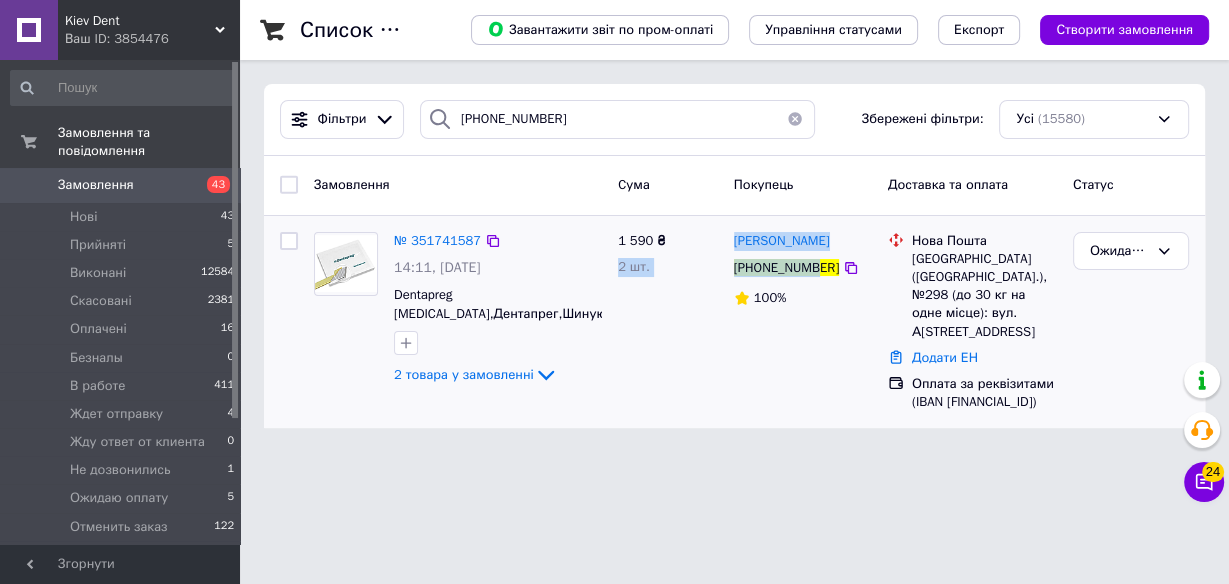 click on "1 590 ₴ 2 шт." at bounding box center [668, 322] 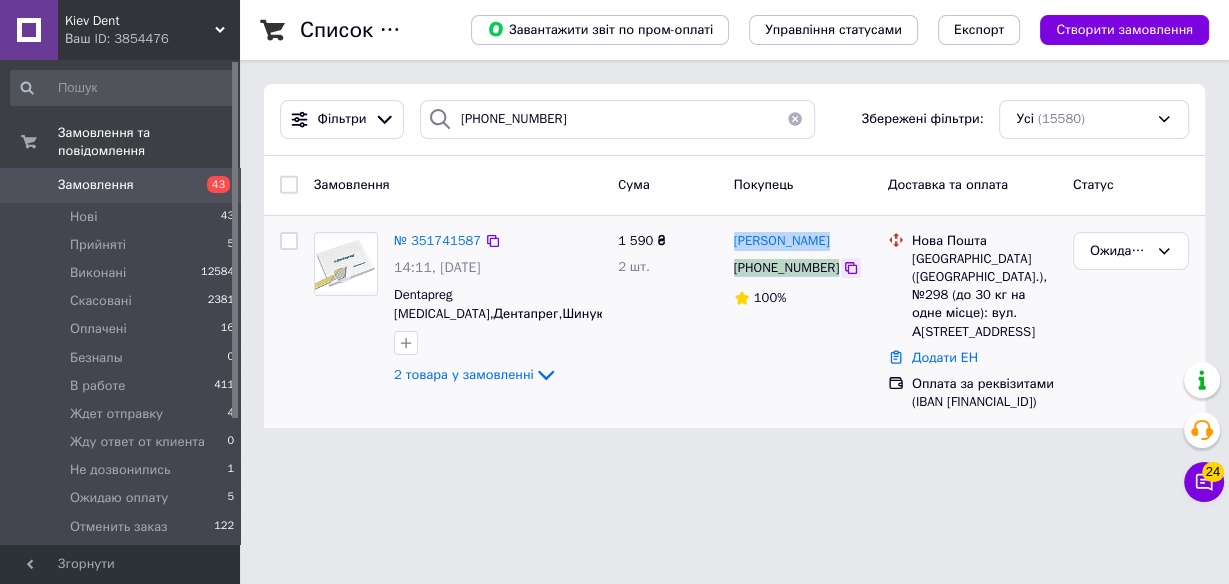 drag, startPoint x: 746, startPoint y: 240, endPoint x: 833, endPoint y: 273, distance: 93.04838 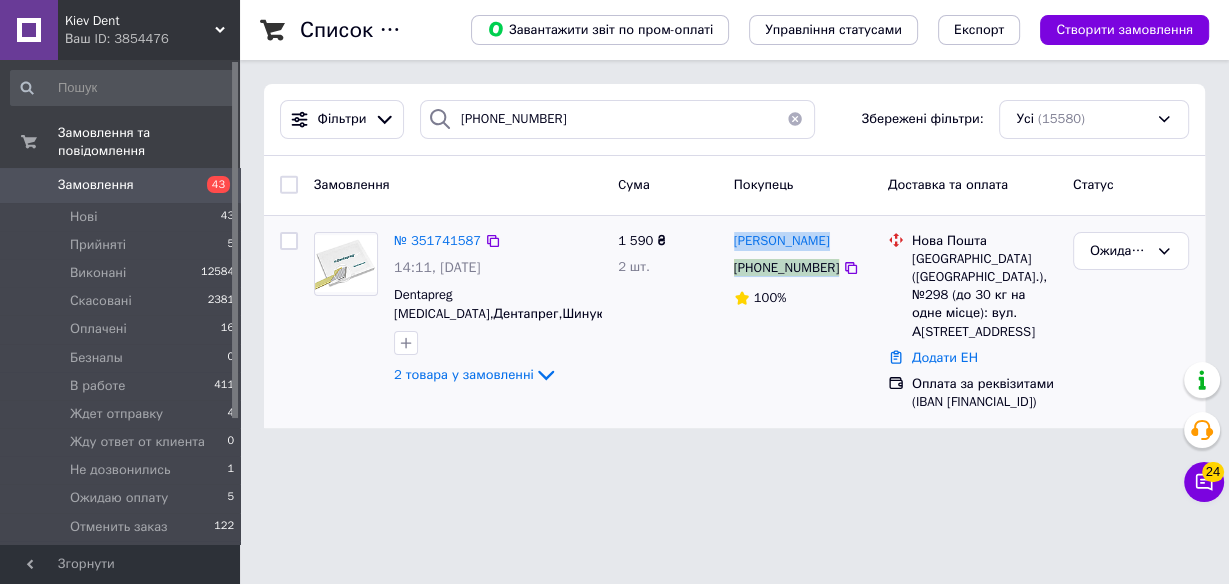 copy on "Світлана Анісімова +380958837889" 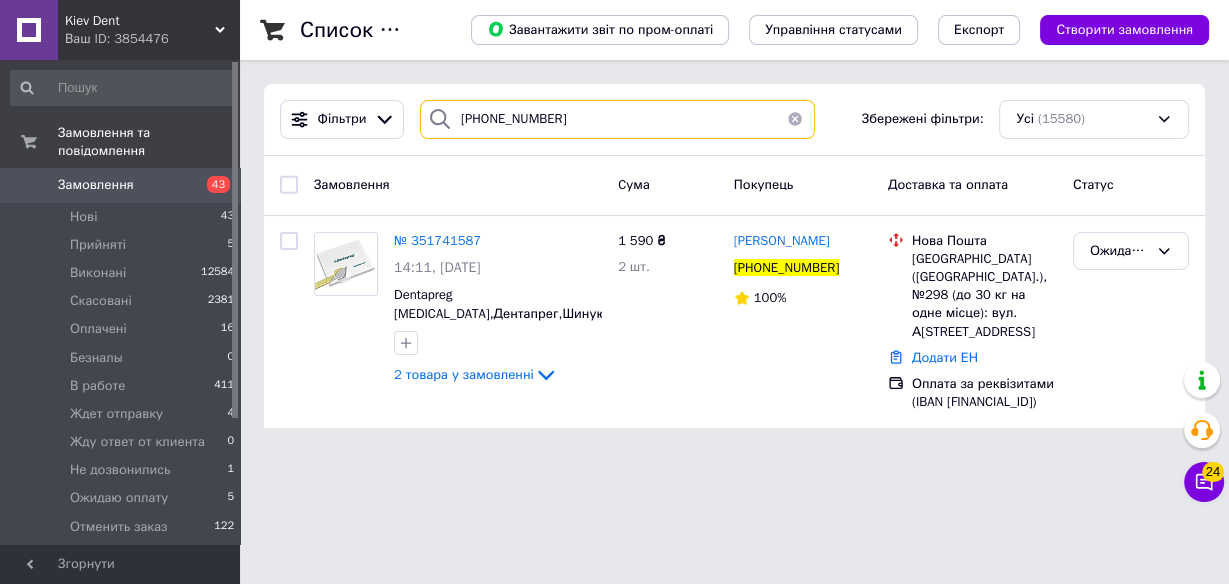click on "[PHONE_NUMBER]" at bounding box center [617, 119] 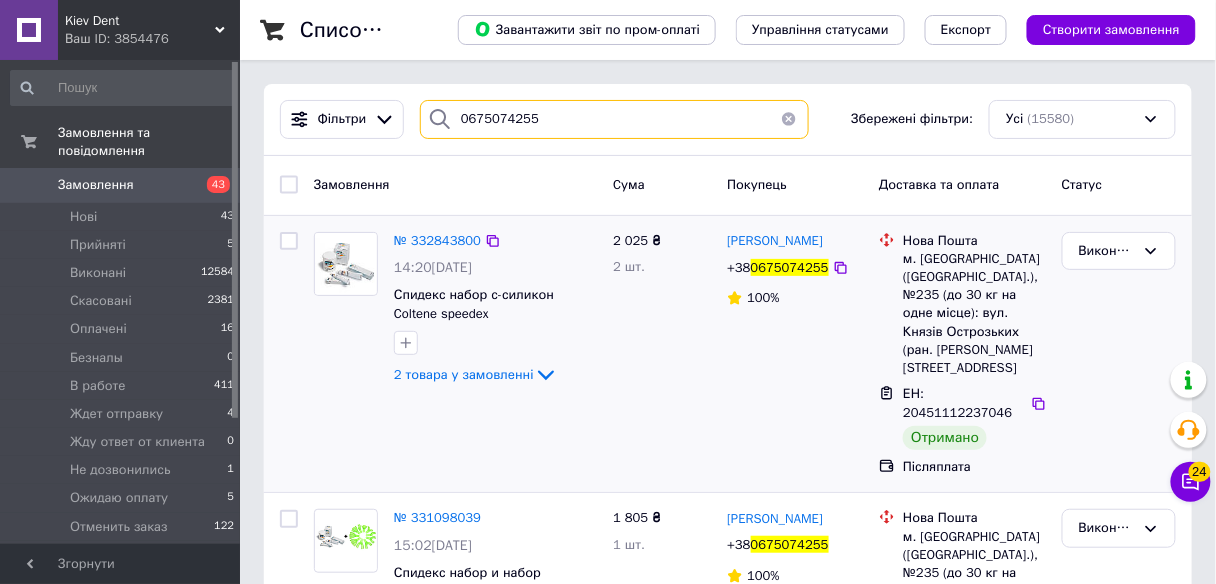 type on "0675074255" 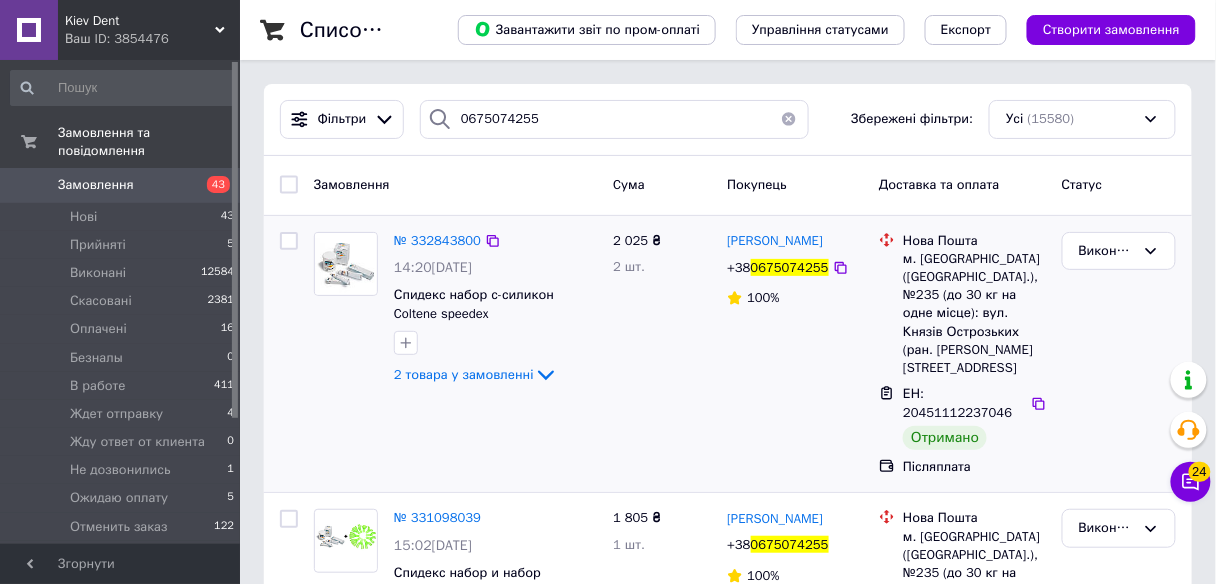 click on "0675074255" at bounding box center [790, 267] 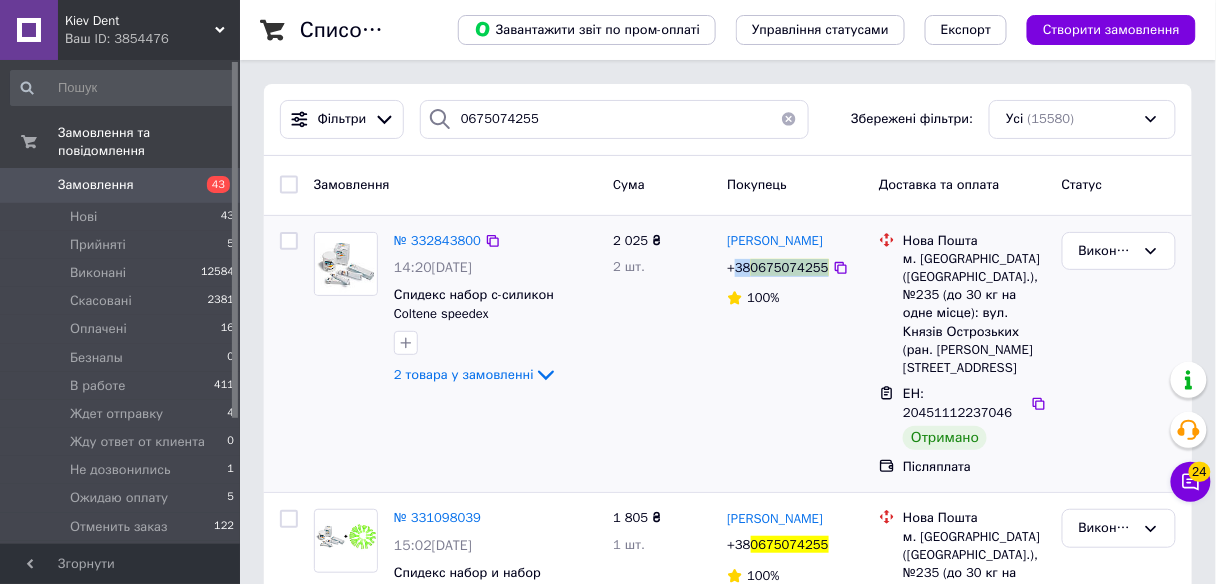 click on "0675074255" at bounding box center [790, 267] 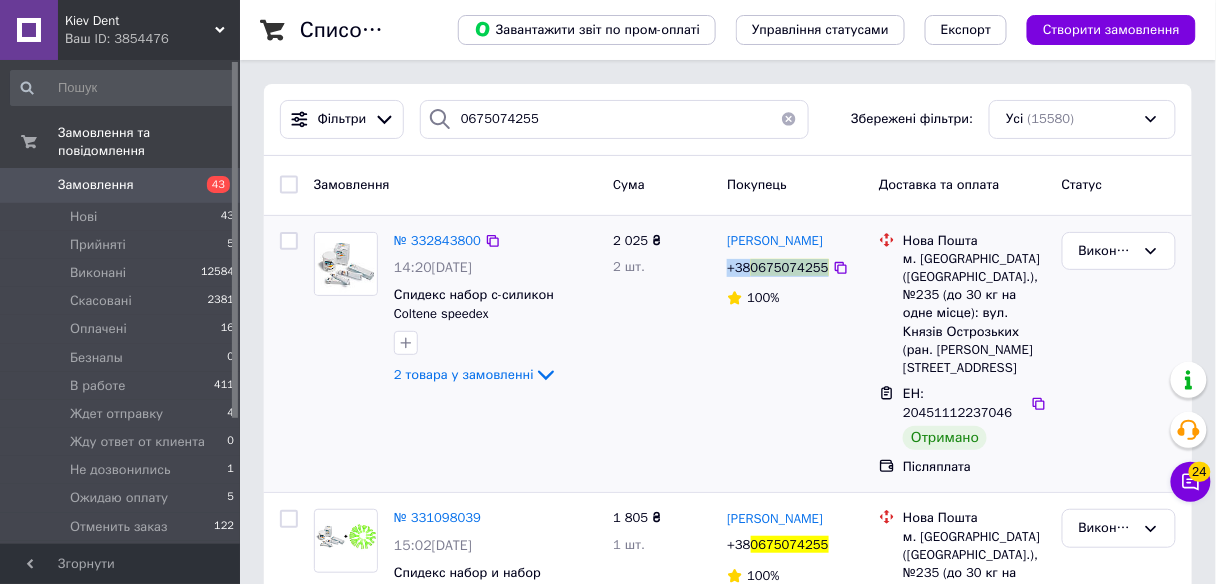 click on "0675074255" at bounding box center [790, 267] 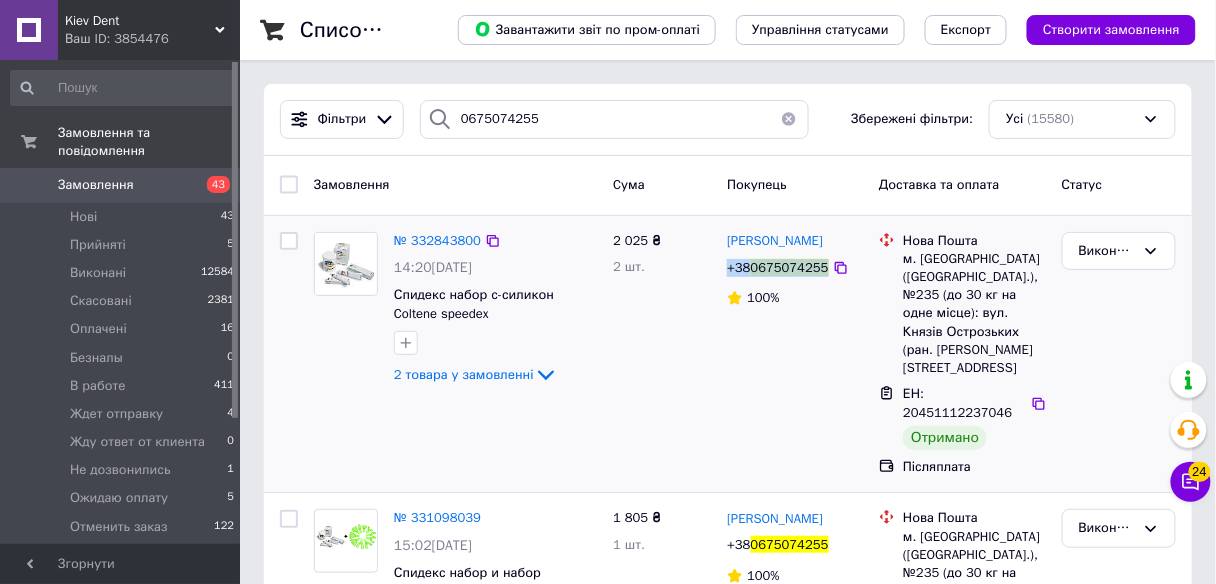 copy on "+38 0675074255" 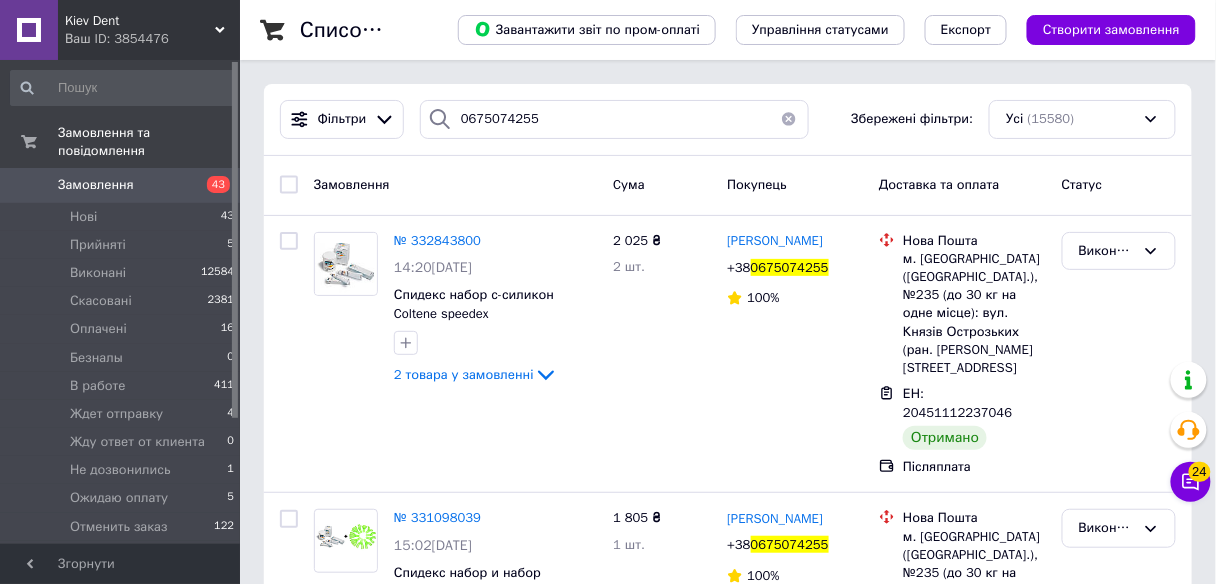 click on "Kiev Dent" at bounding box center (140, 21) 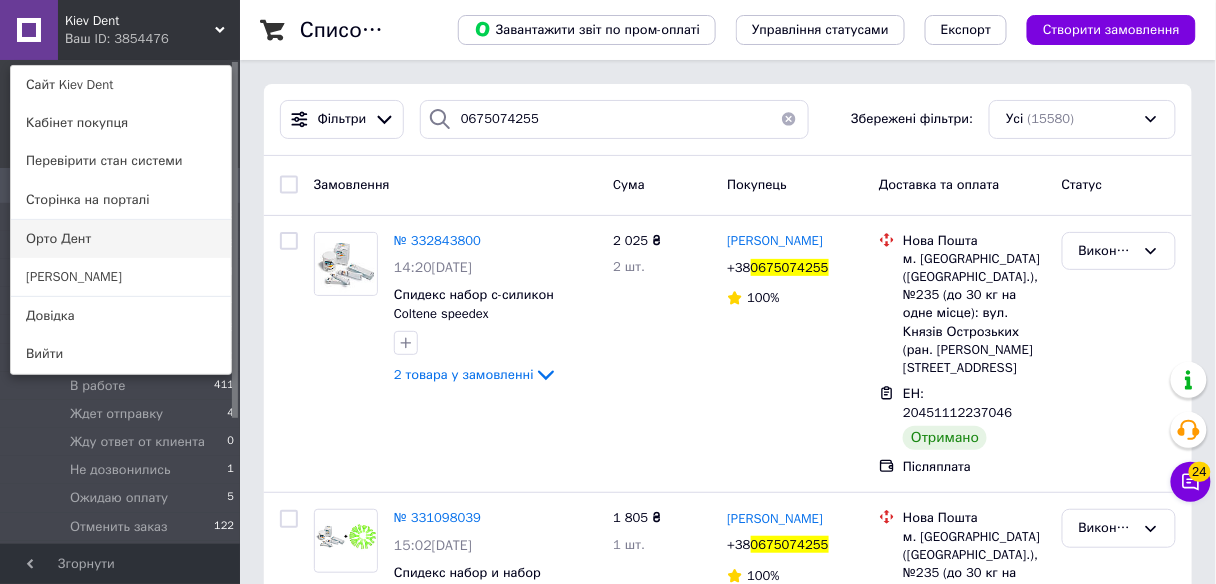 click on "Орто Дент" at bounding box center (121, 239) 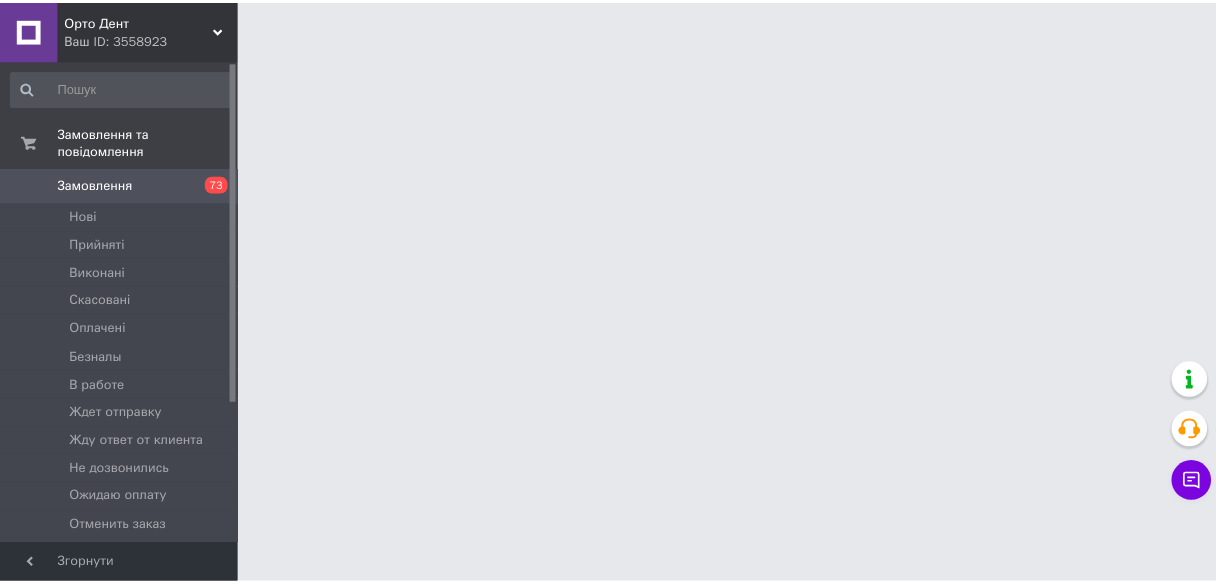 scroll, scrollTop: 0, scrollLeft: 0, axis: both 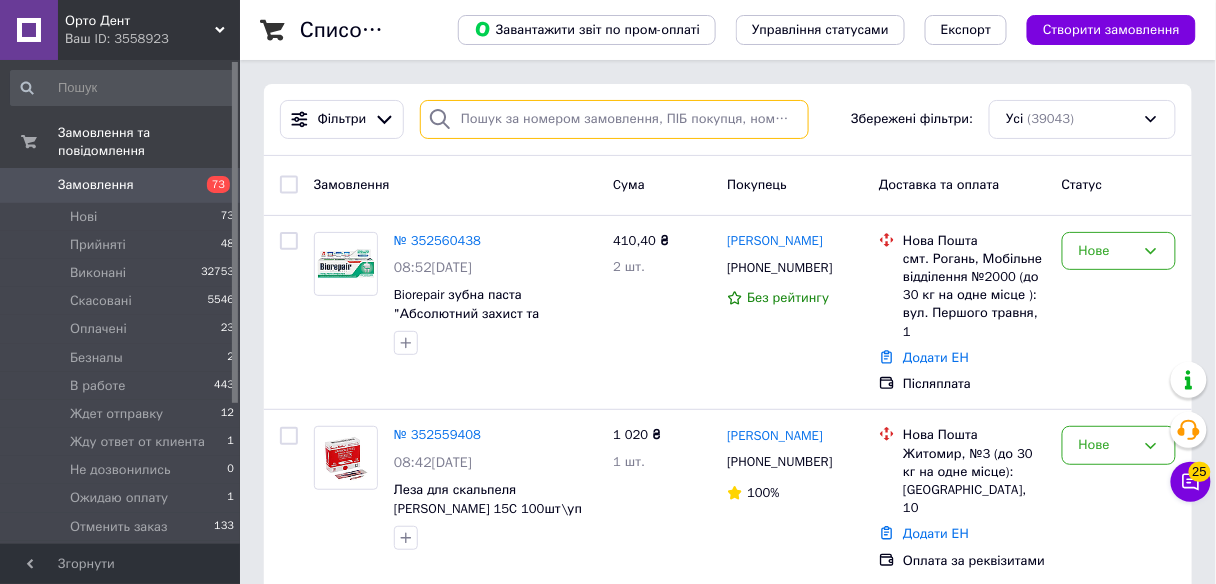 click at bounding box center [614, 119] 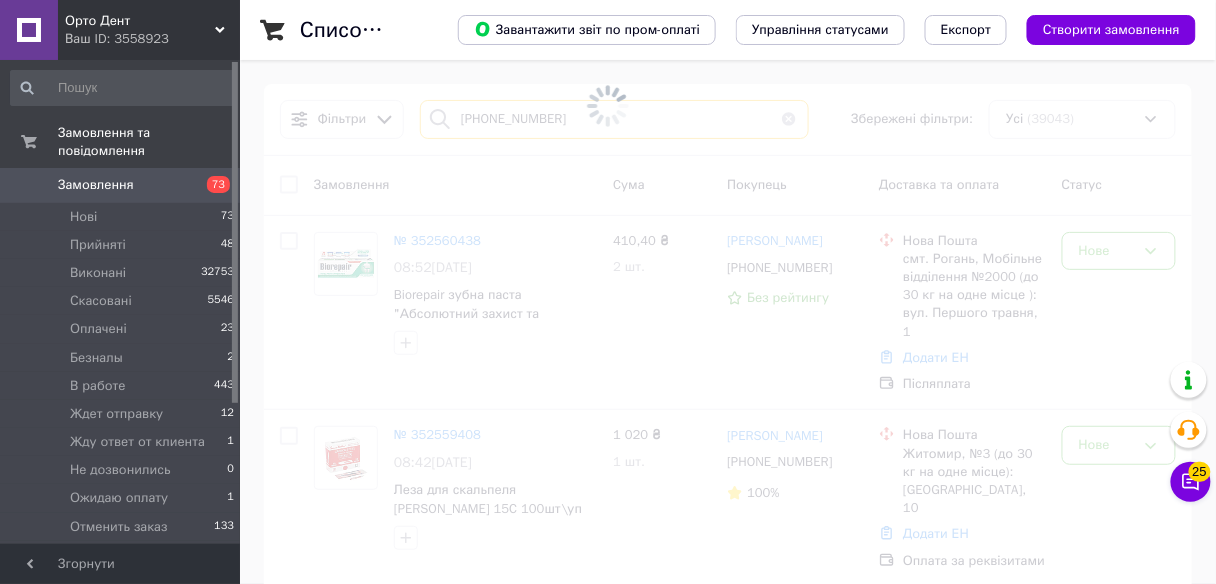 type on "+380675074255" 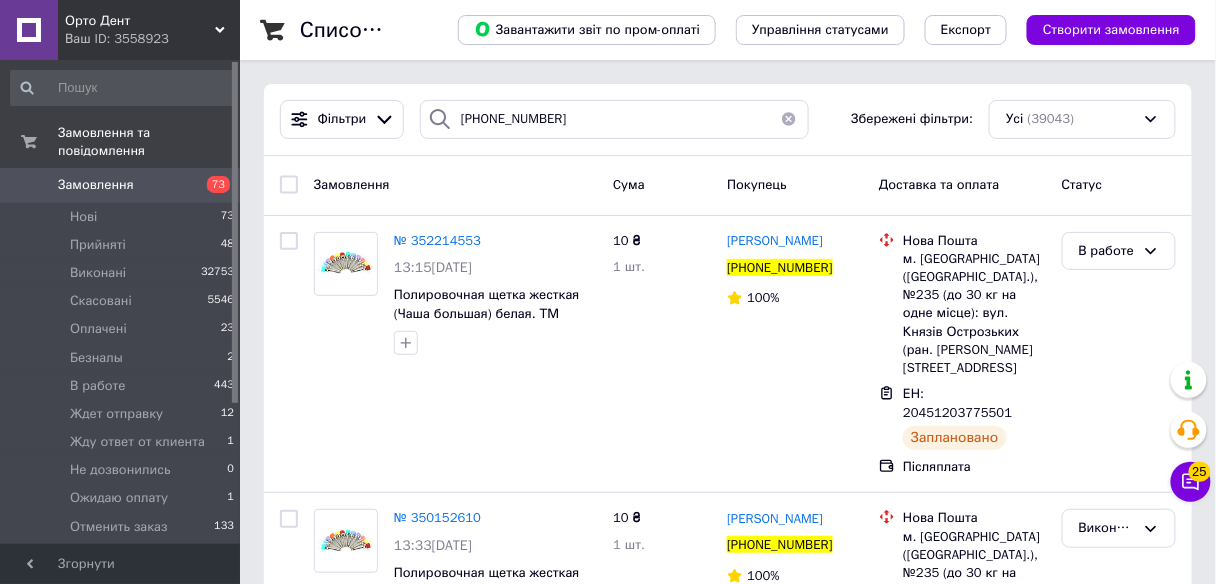 click on "Список замовлень   Завантажити звіт по пром-оплаті Управління статусами Експорт Створити замовлення Фільтри +380675074255 Збережені фільтри: Усі (39043) Замовлення Cума Покупець Доставка та оплата Статус № 352214553 13:15, 11.07.2025 Полировочная щетка жесткая (Чаша большая) белая. ТМ Cotisen 10 ₴ 1 шт. Дмитро Пашкевич +380675074255 100% Нова Пошта м. Київ (Київська обл.), №235 (до 30 кг на одне місце): вул. Князів Острозьких (ран. Московська), 46/2 ЕН: 20451203775501 Заплановано Післяплата В работе № 350152610 13:33, 27.06.2025 Полировочная щетка жесткая (Чаша большая) белая. ТМ Cotisen 10 ₴ 1 шт. Дмитро Пашкевич +380675074255 100%" at bounding box center (728, 6380) 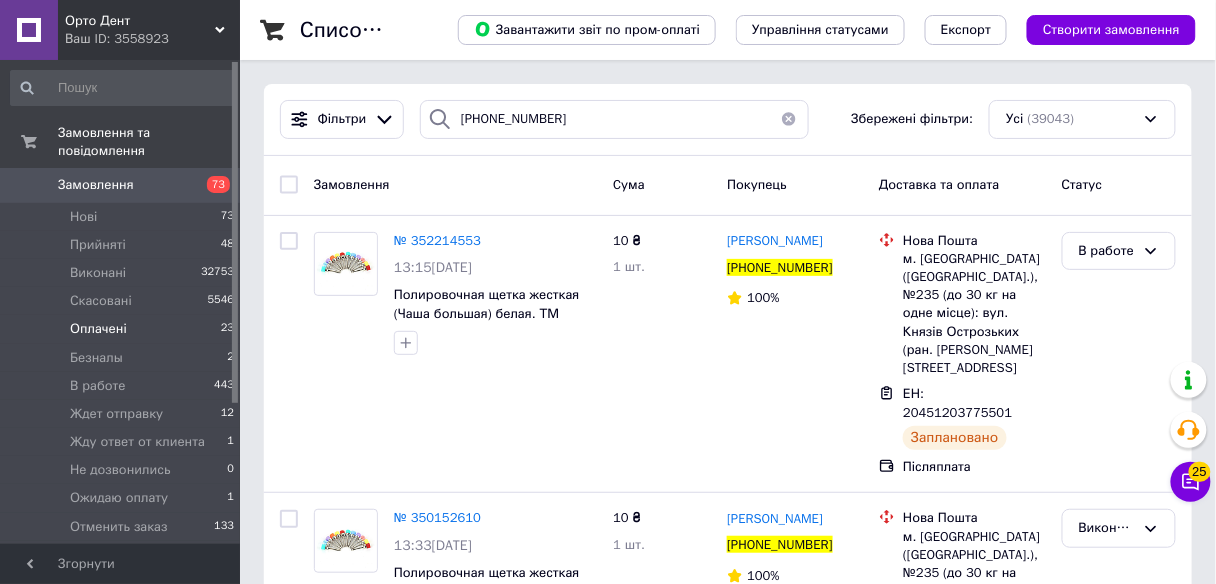 click on "Оплачені" at bounding box center [98, 329] 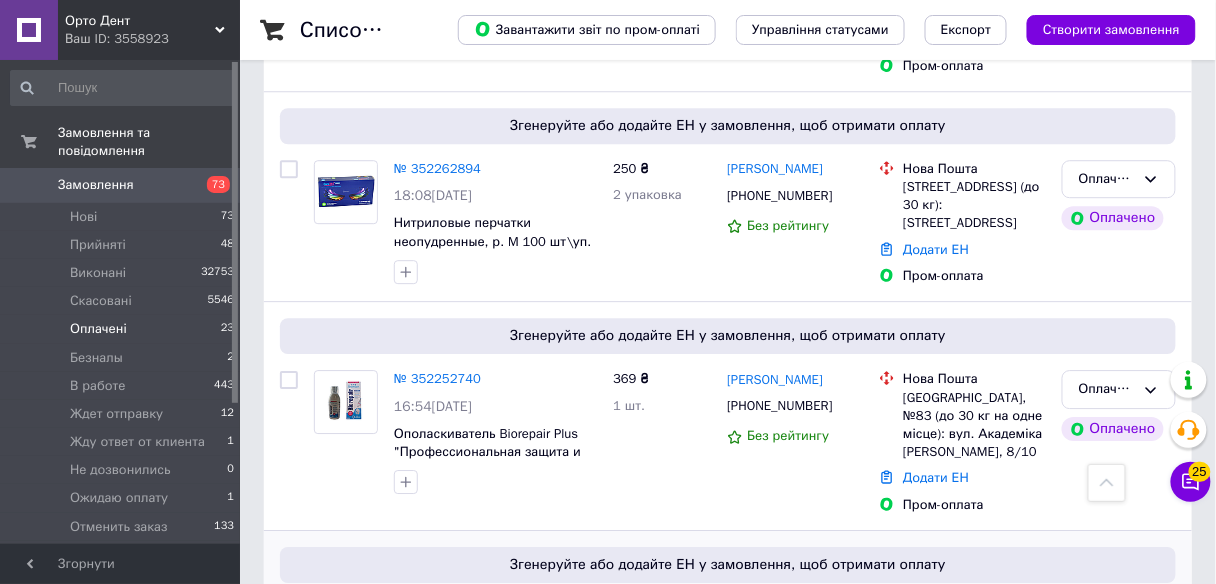 scroll, scrollTop: 5201, scrollLeft: 0, axis: vertical 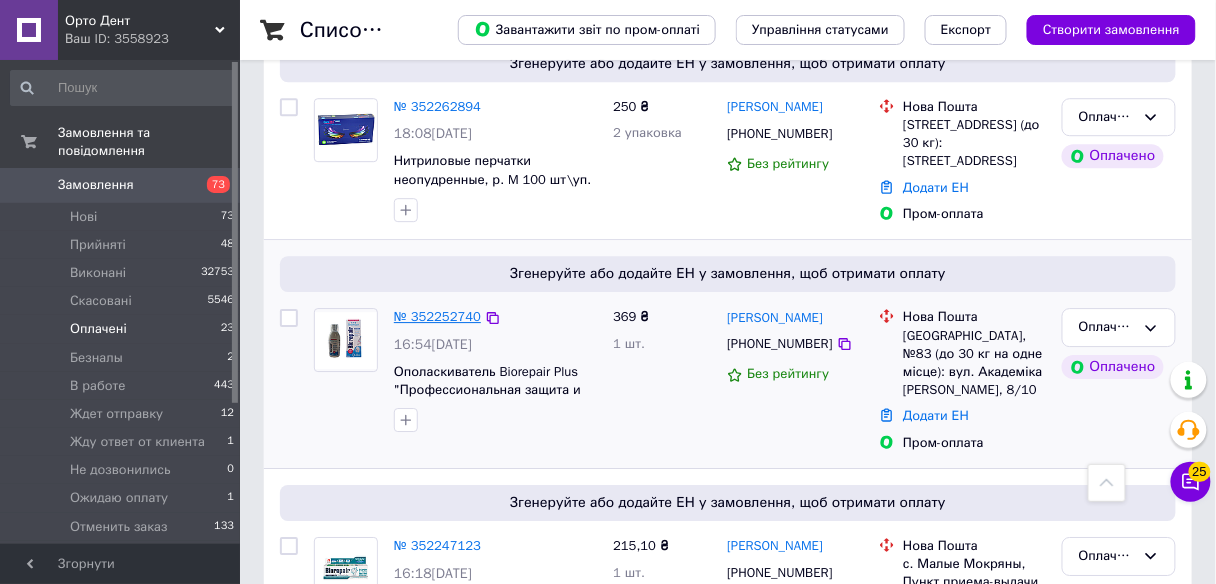 drag, startPoint x: 430, startPoint y: 108, endPoint x: 405, endPoint y: 116, distance: 26.24881 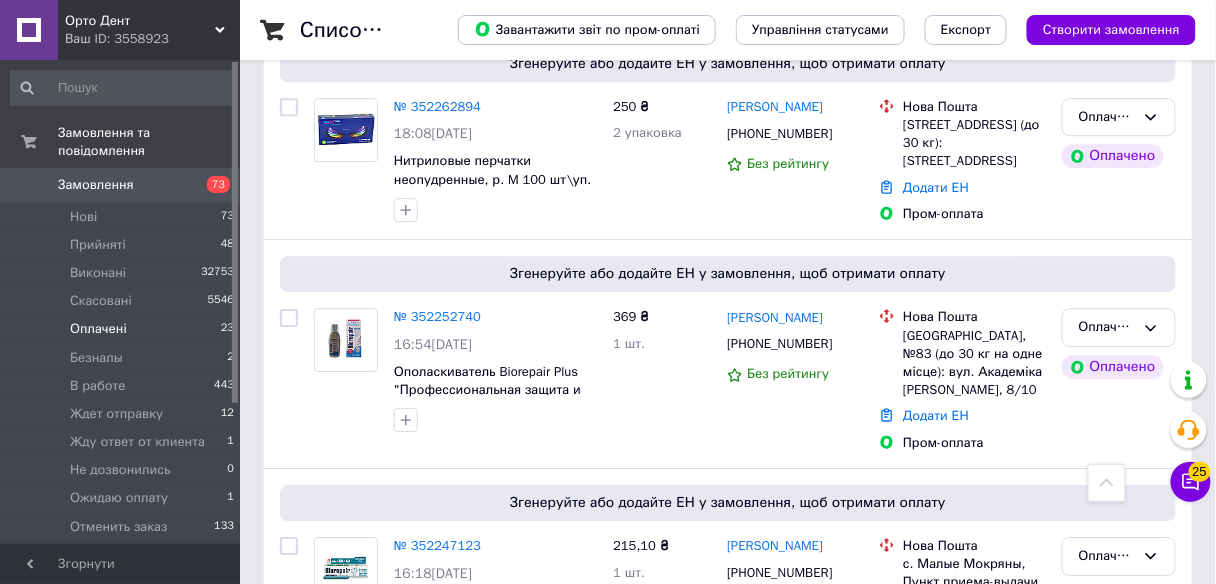 click 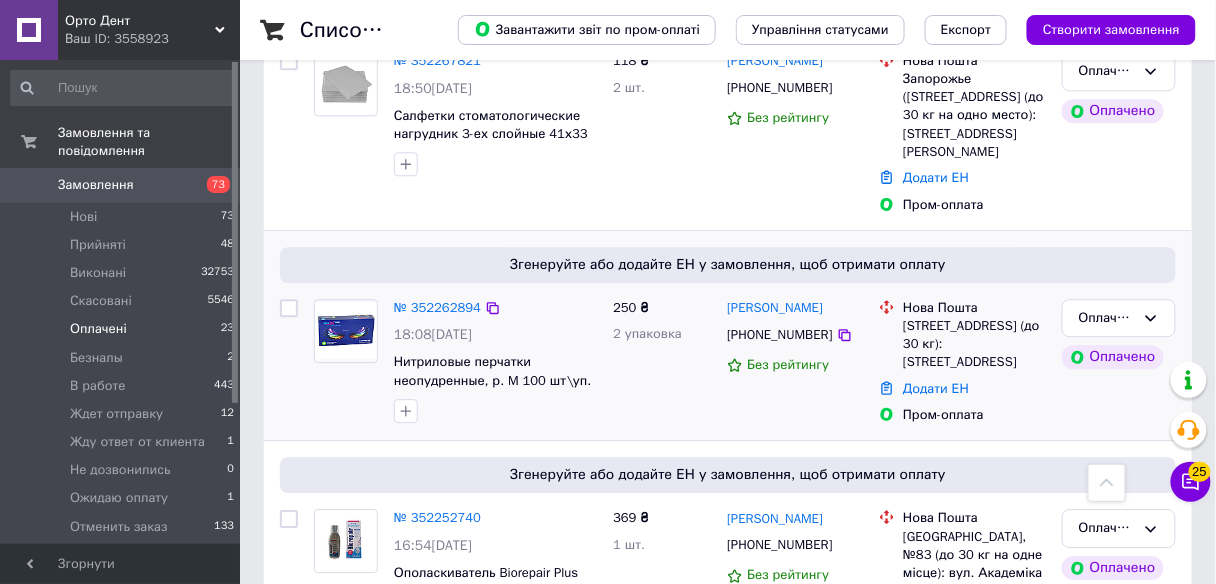 scroll, scrollTop: 4961, scrollLeft: 0, axis: vertical 